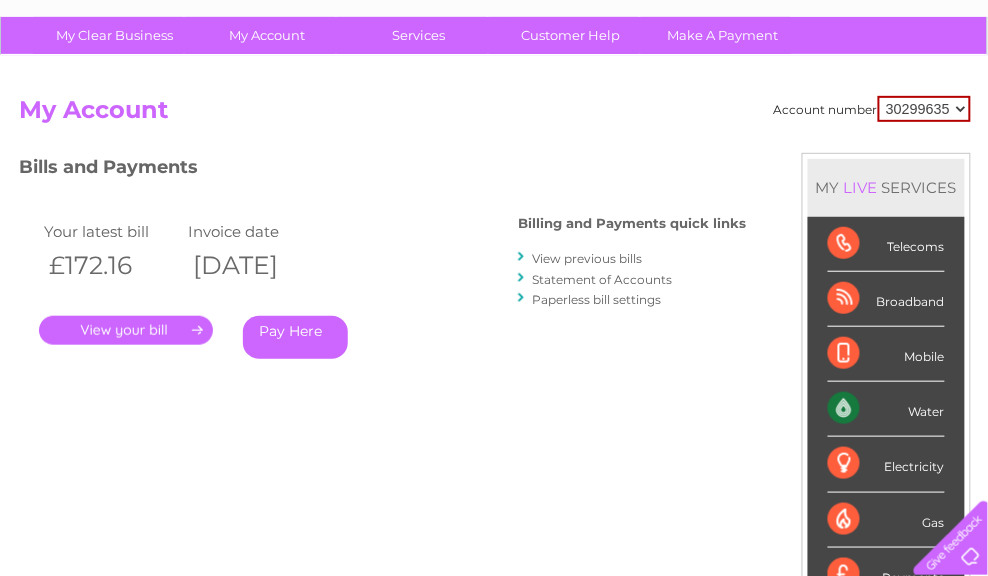 scroll, scrollTop: 0, scrollLeft: 0, axis: both 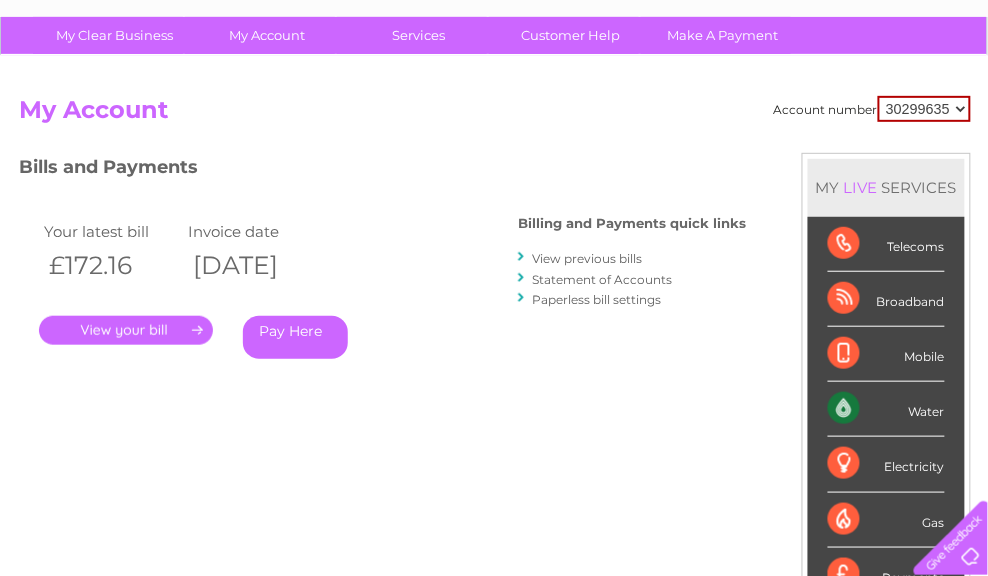 click on "Bills and Payments" at bounding box center [382, 170] 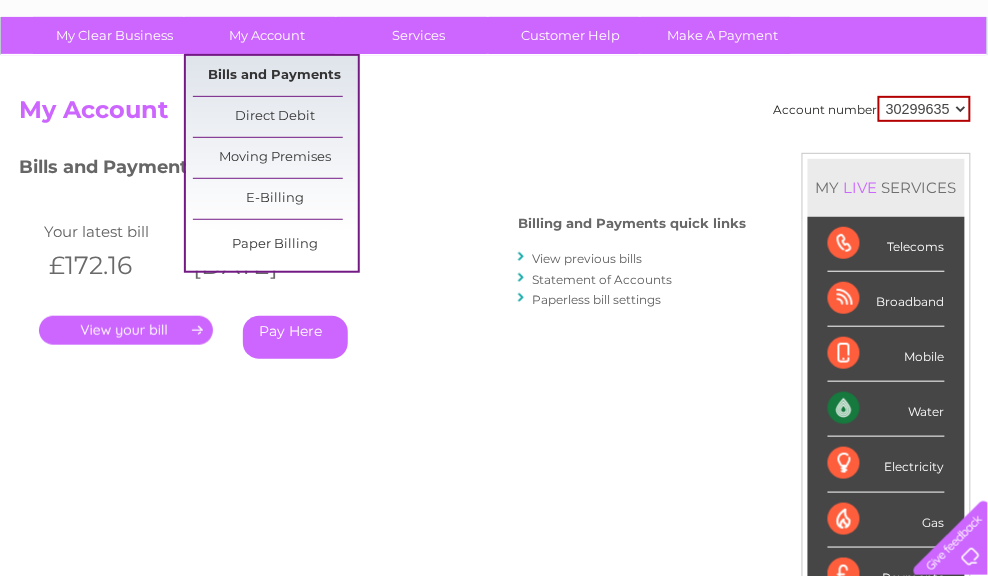 click on "Bills and Payments" at bounding box center [275, 76] 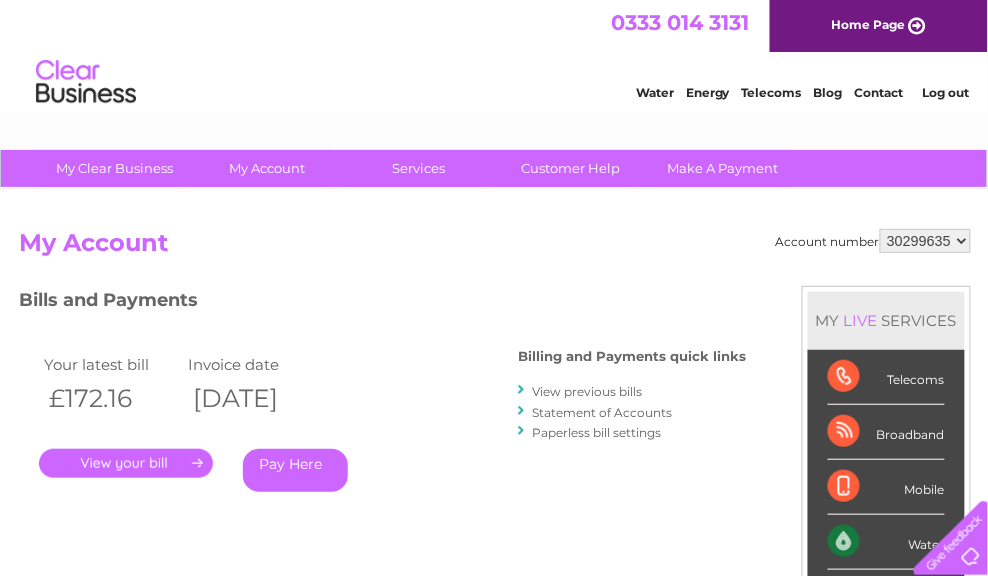 scroll, scrollTop: 0, scrollLeft: 0, axis: both 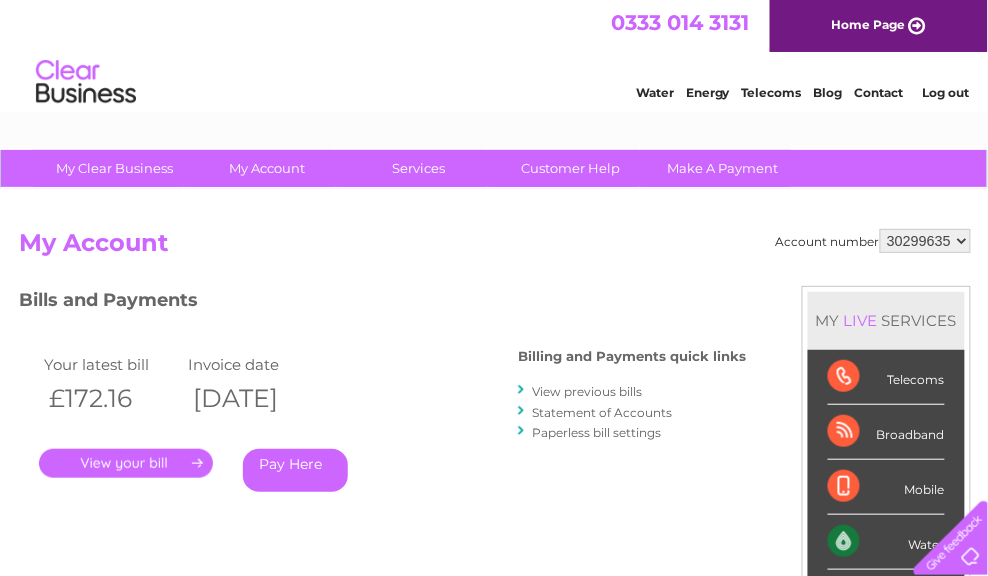 drag, startPoint x: 414, startPoint y: 509, endPoint x: 401, endPoint y: 266, distance: 243.34749 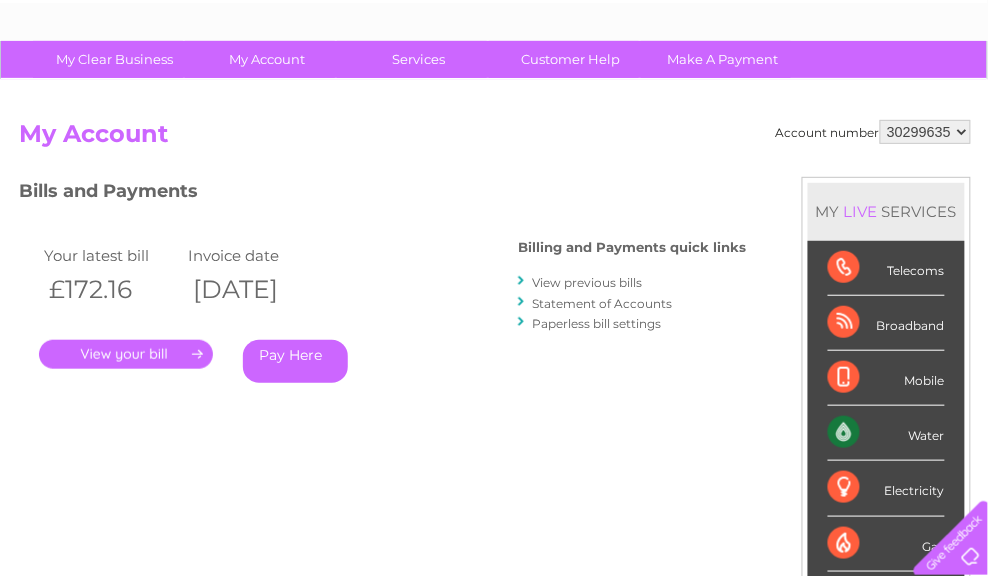 scroll, scrollTop: 134, scrollLeft: 0, axis: vertical 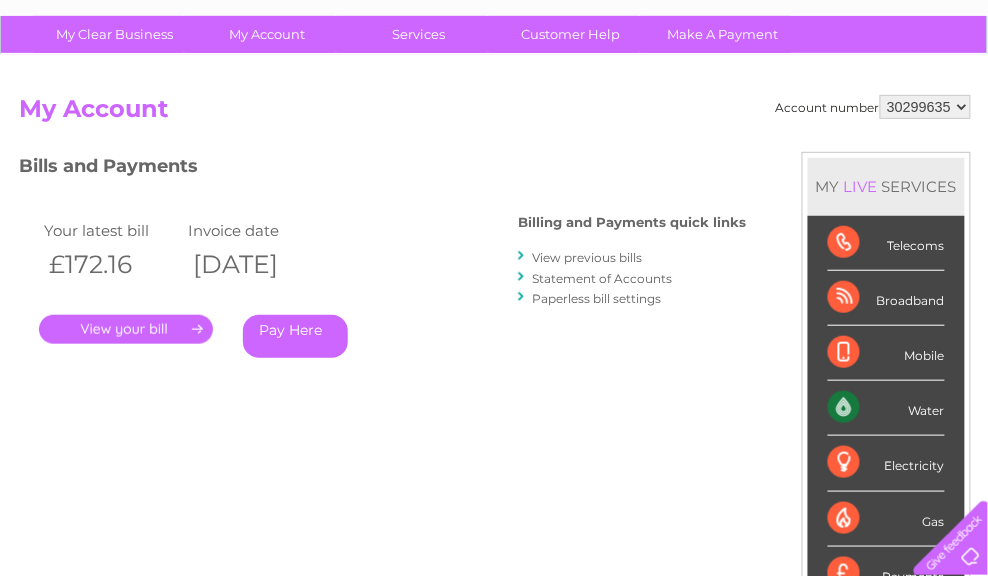 click on "[DATE]" at bounding box center [255, 264] 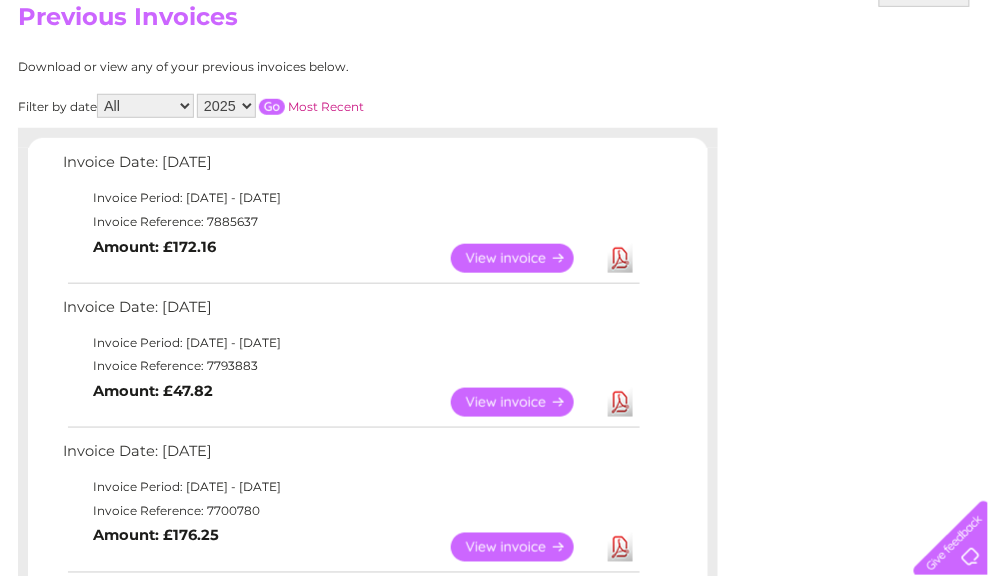 scroll, scrollTop: 229, scrollLeft: 1, axis: both 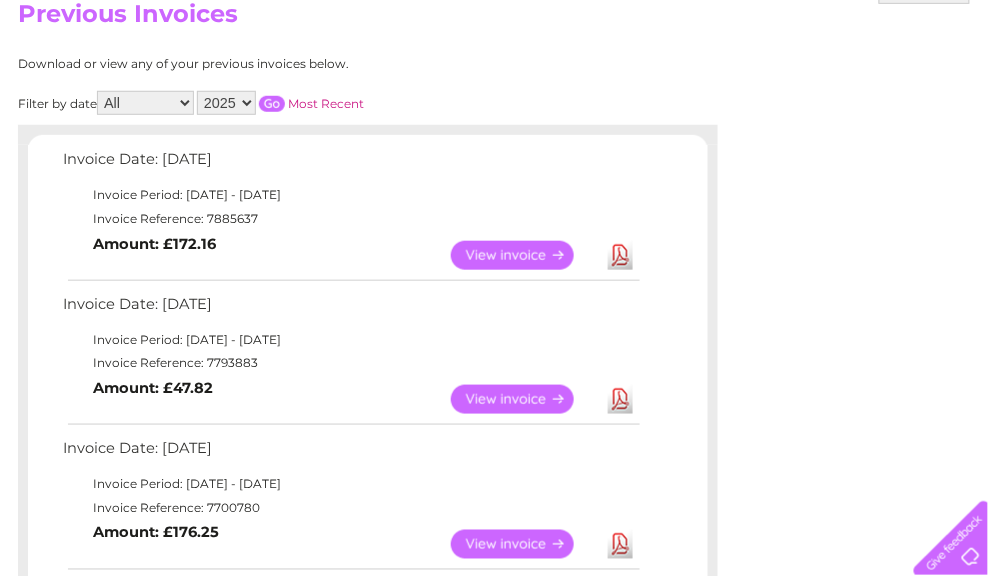 click on "Invoice Period: 1 June 2025 -  30 June 2025" at bounding box center (350, 340) 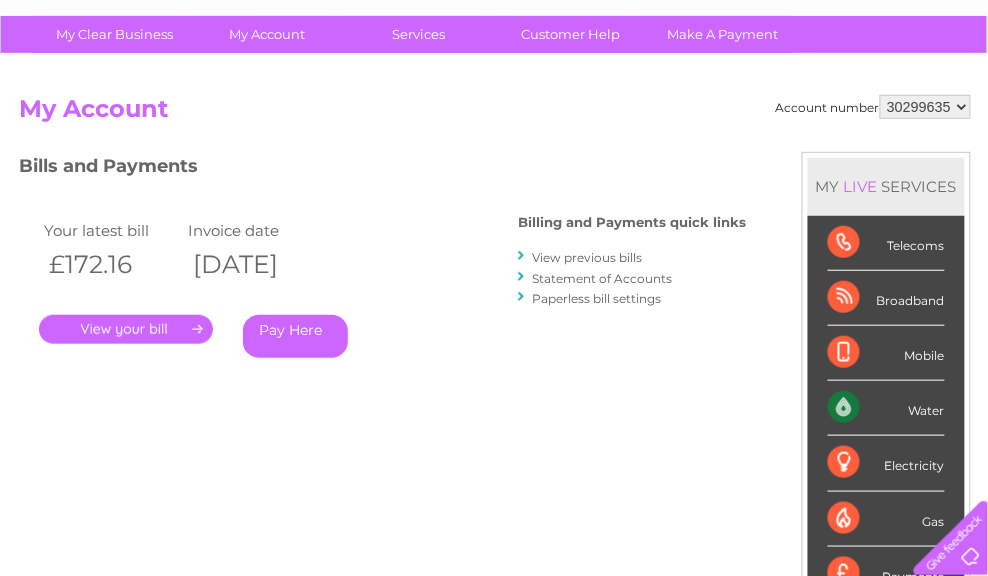 scroll, scrollTop: 0, scrollLeft: 0, axis: both 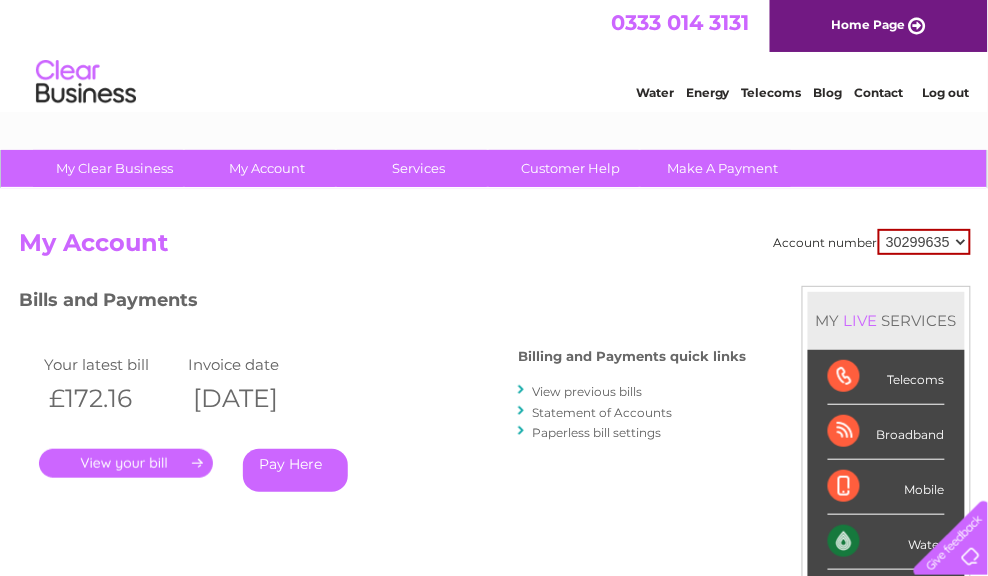 click on "Water
Energy
Telecoms
Blog
Contact
Log out" at bounding box center [494, 84] 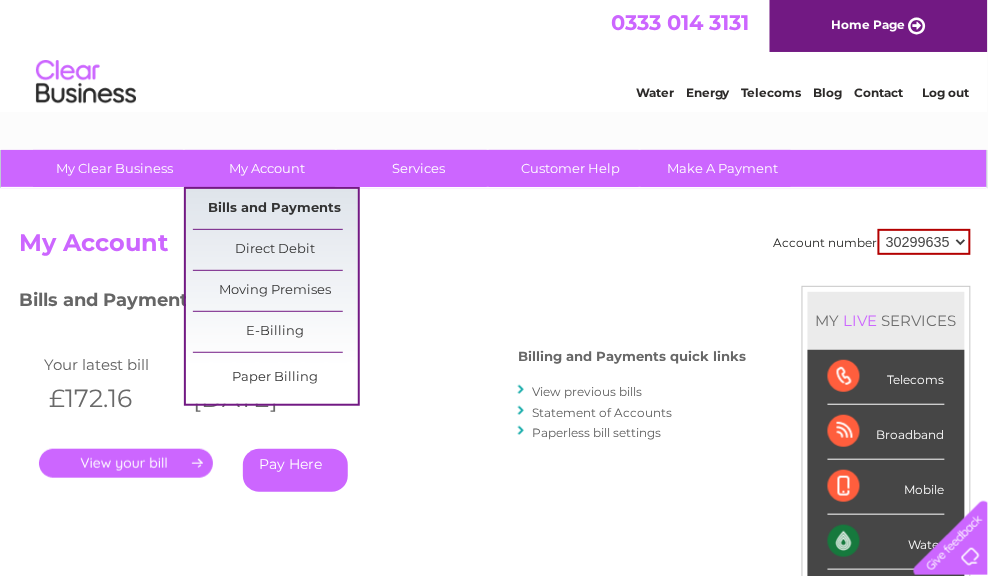 click on "Bills and Payments" at bounding box center [275, 209] 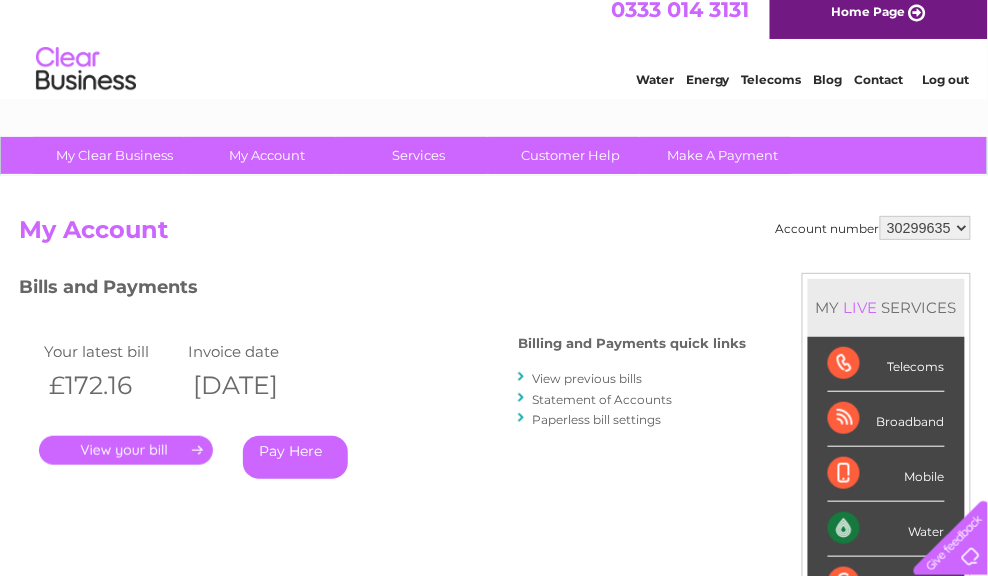 scroll, scrollTop: 0, scrollLeft: 0, axis: both 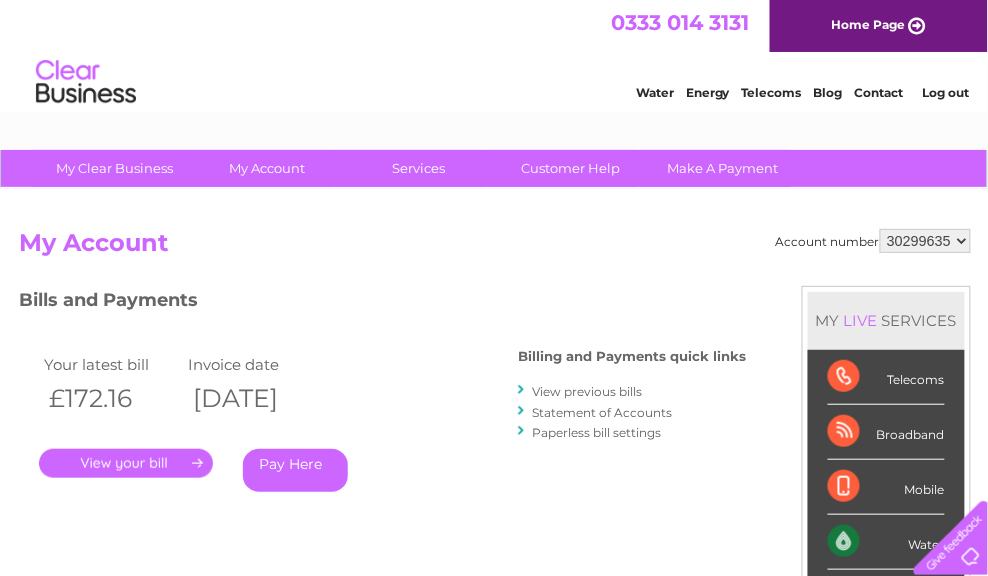 click on "View previous bills" at bounding box center [587, 391] 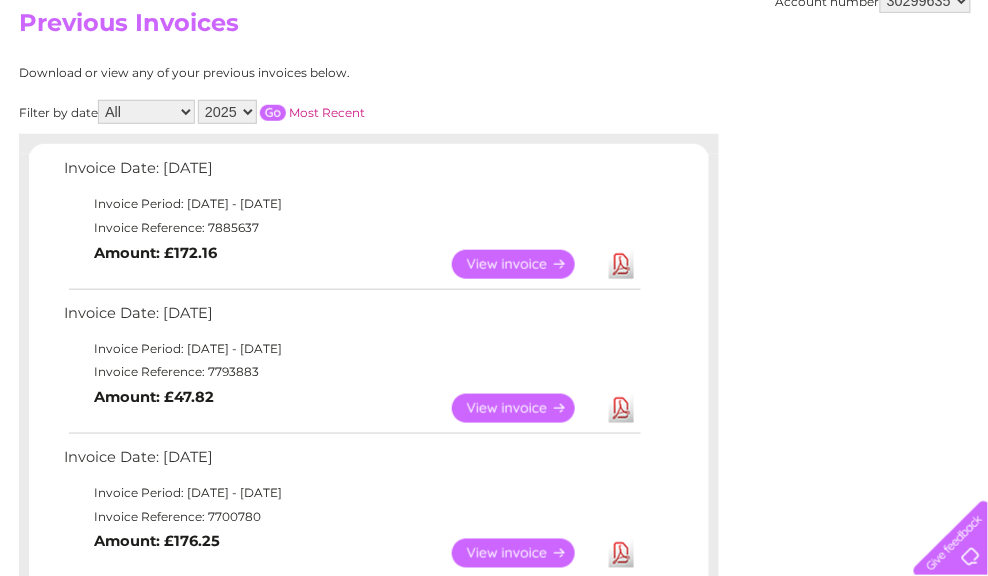 scroll, scrollTop: 333, scrollLeft: 0, axis: vertical 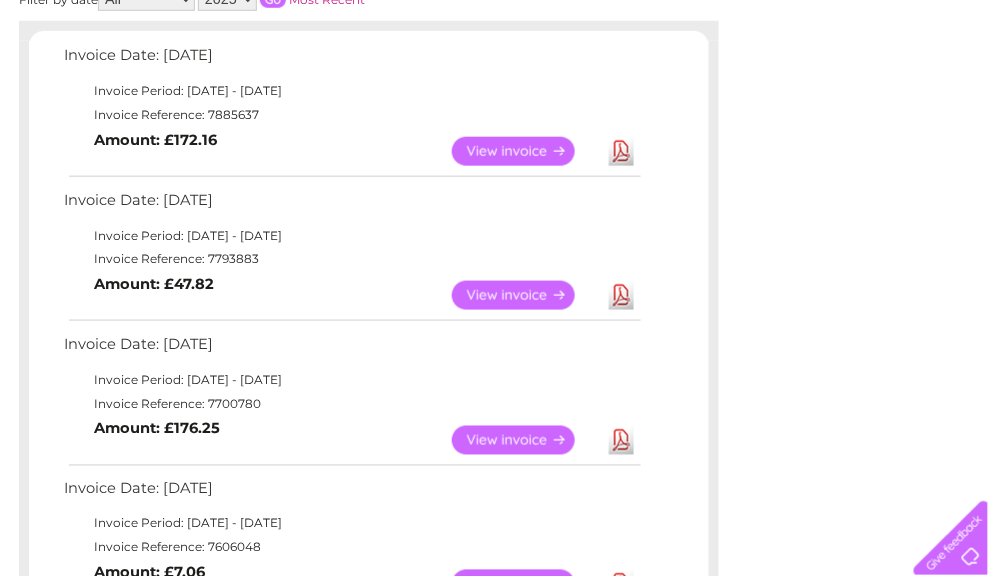 click on "View" at bounding box center (525, 151) 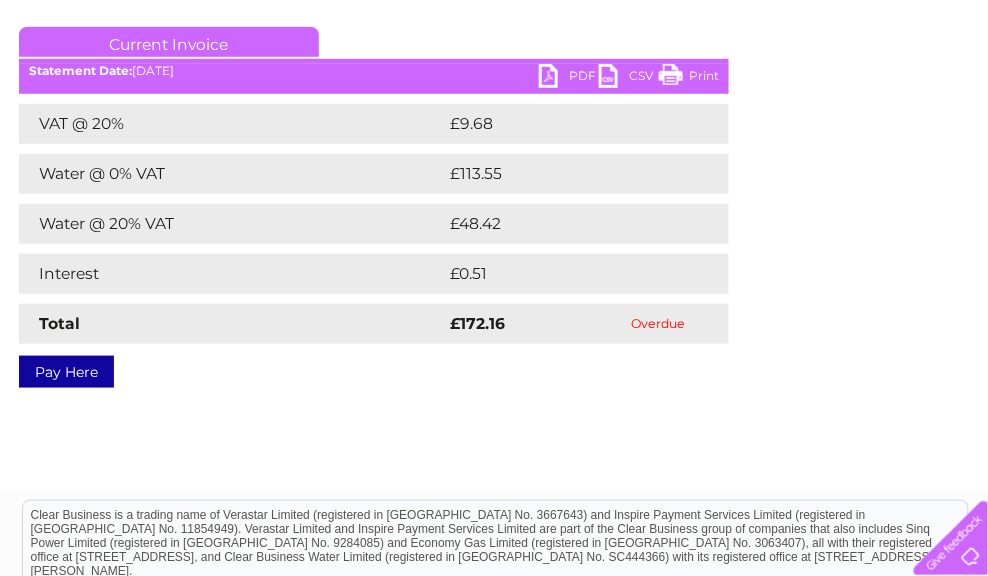 scroll, scrollTop: 266, scrollLeft: 0, axis: vertical 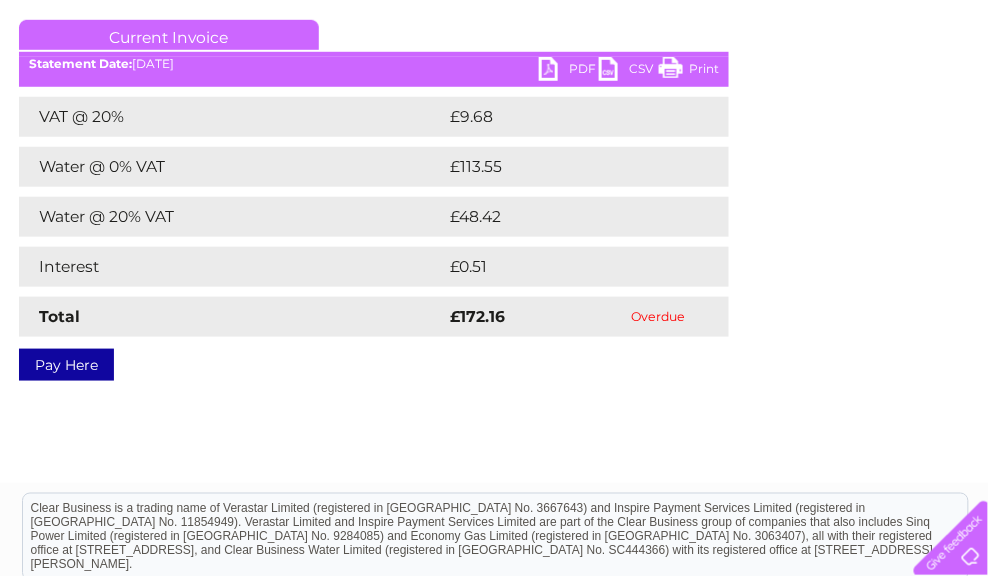 click on "PDF" at bounding box center [569, 71] 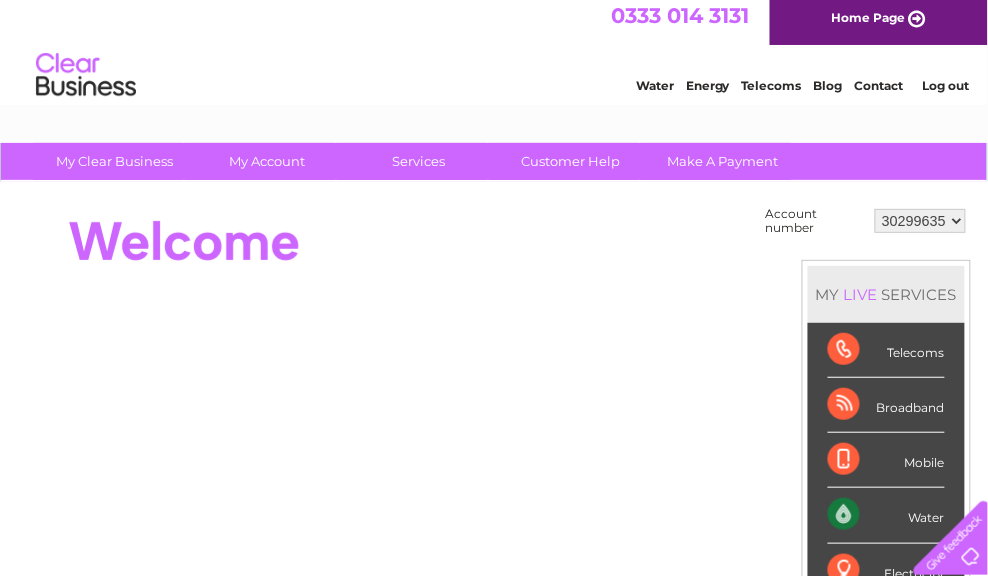 scroll, scrollTop: 0, scrollLeft: 0, axis: both 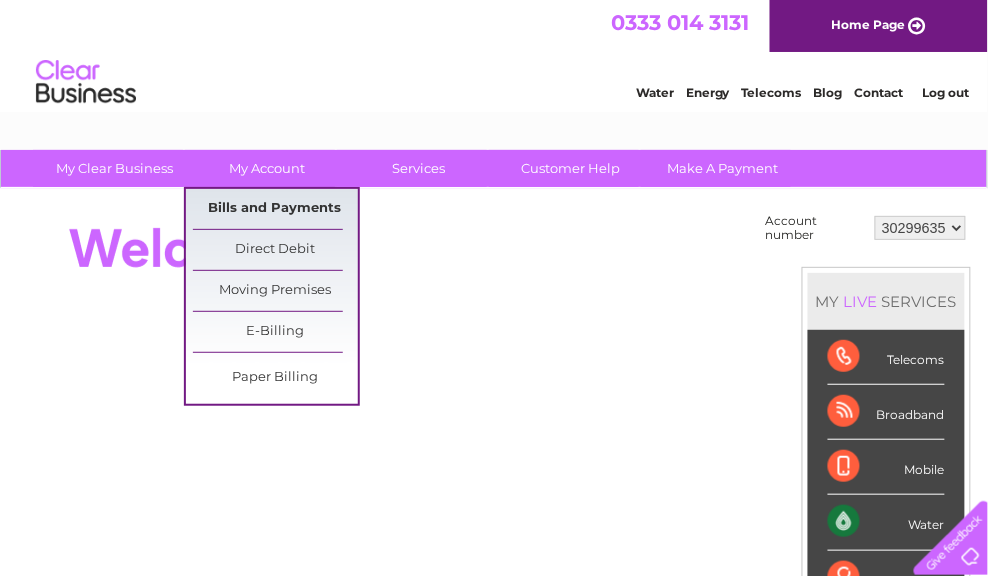 click on "Bills and Payments" at bounding box center [275, 209] 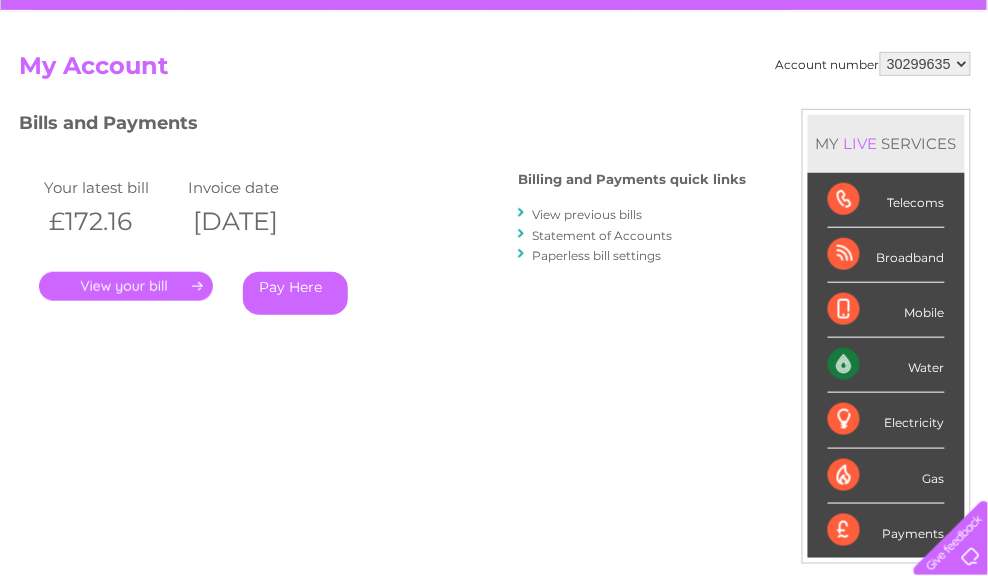 scroll, scrollTop: 200, scrollLeft: 0, axis: vertical 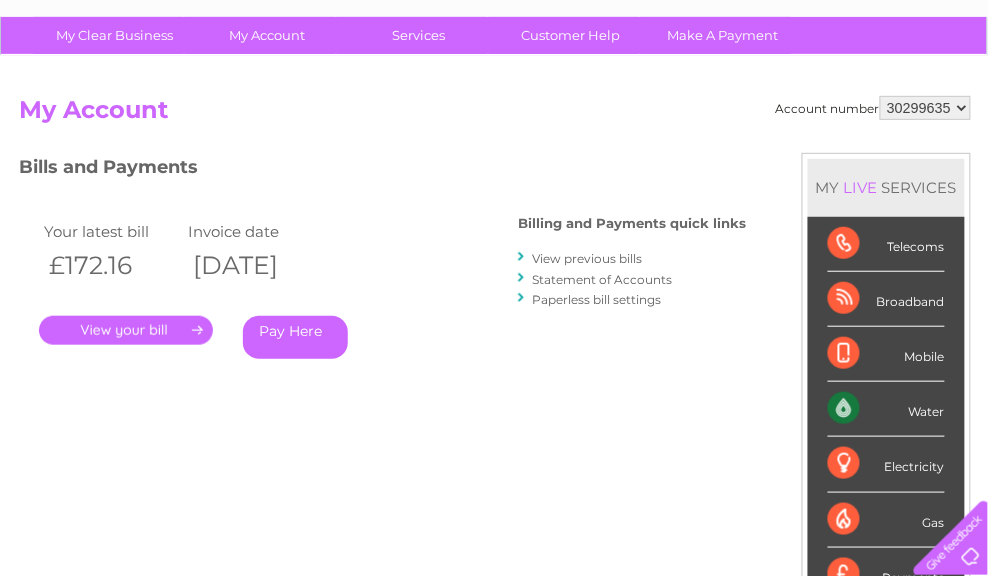 click on "." at bounding box center (126, 330) 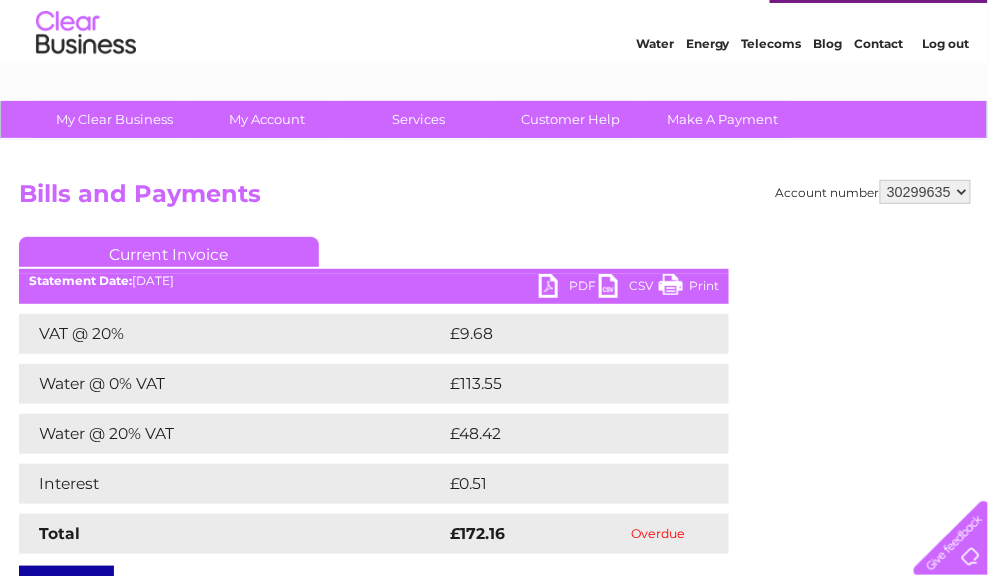 scroll, scrollTop: 0, scrollLeft: 0, axis: both 